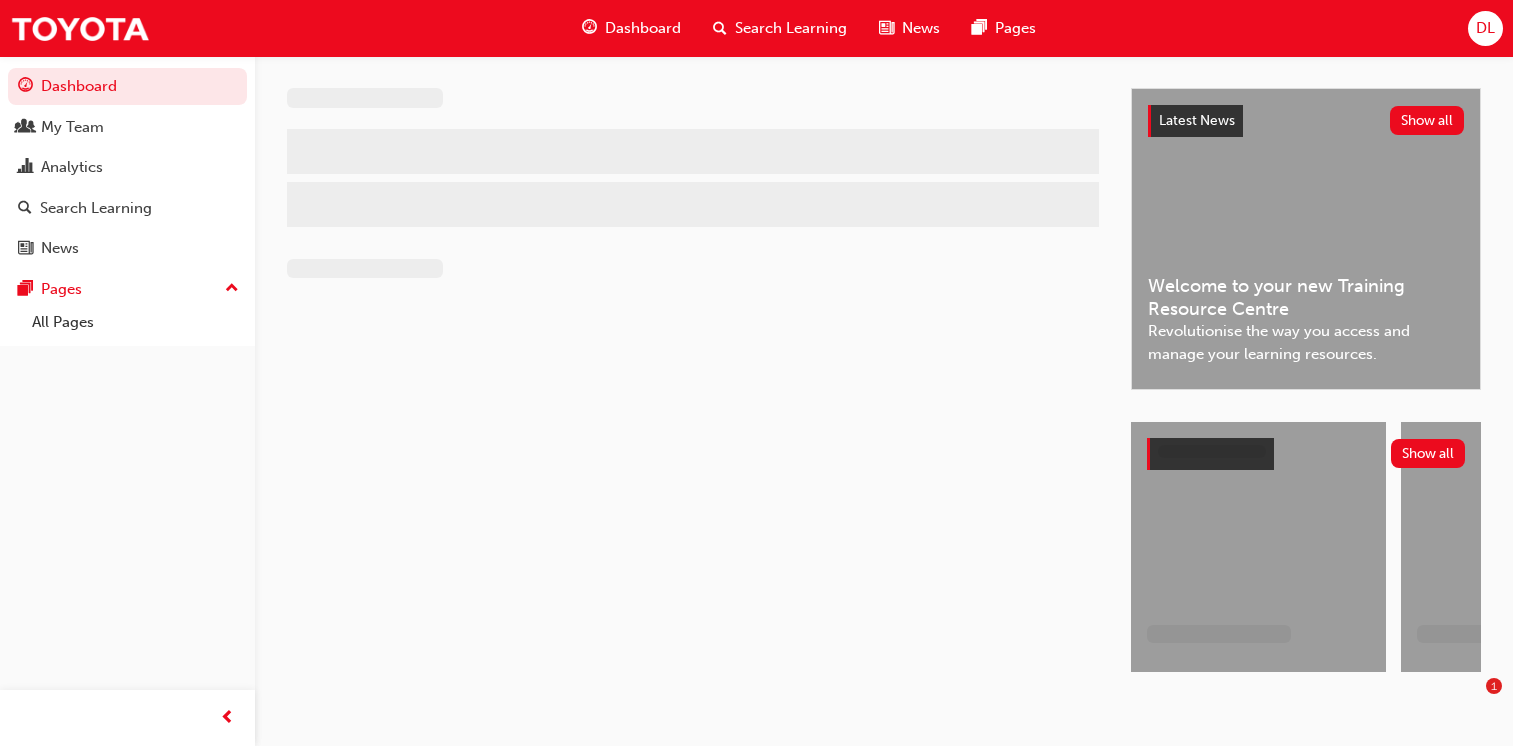 scroll, scrollTop: 0, scrollLeft: 0, axis: both 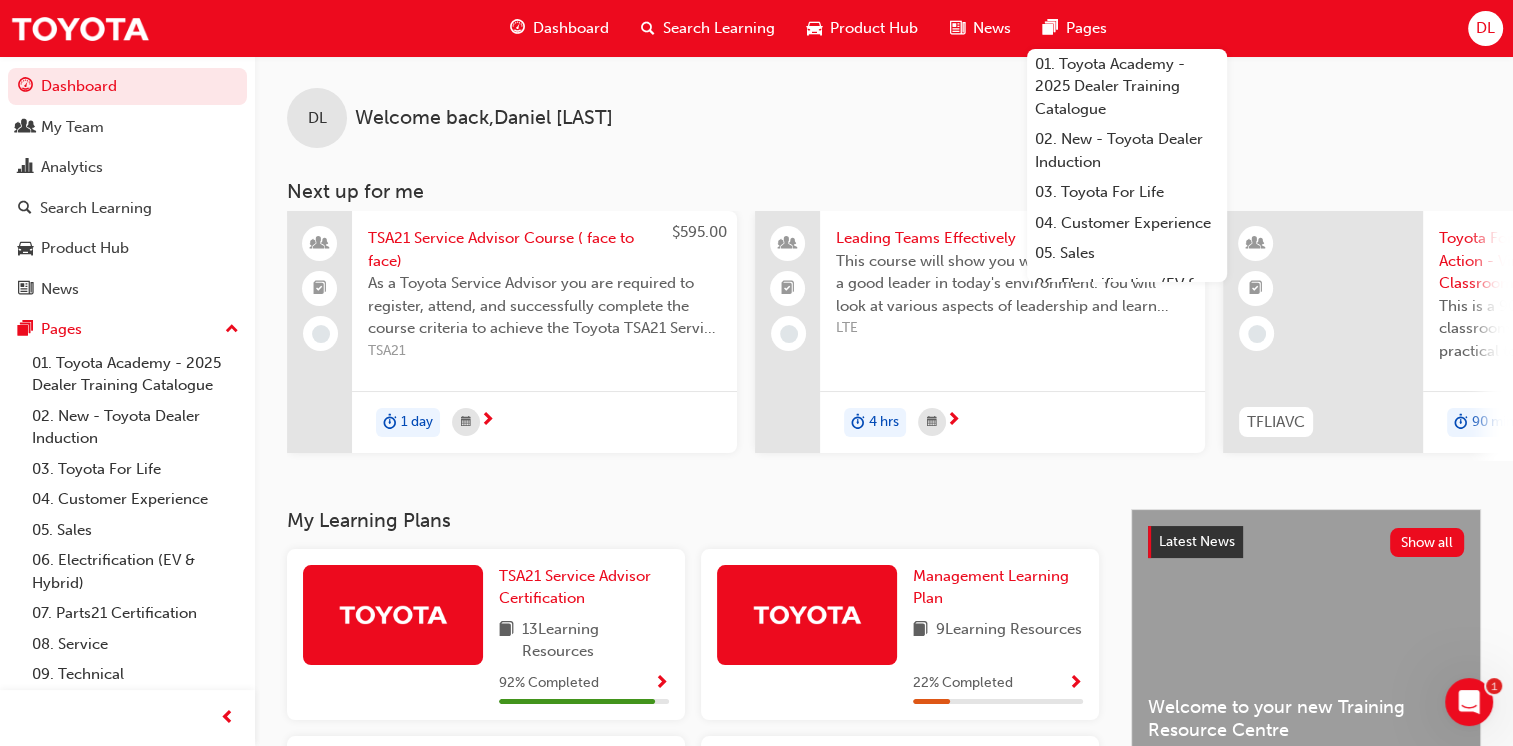 click on "DL" at bounding box center (1485, 28) 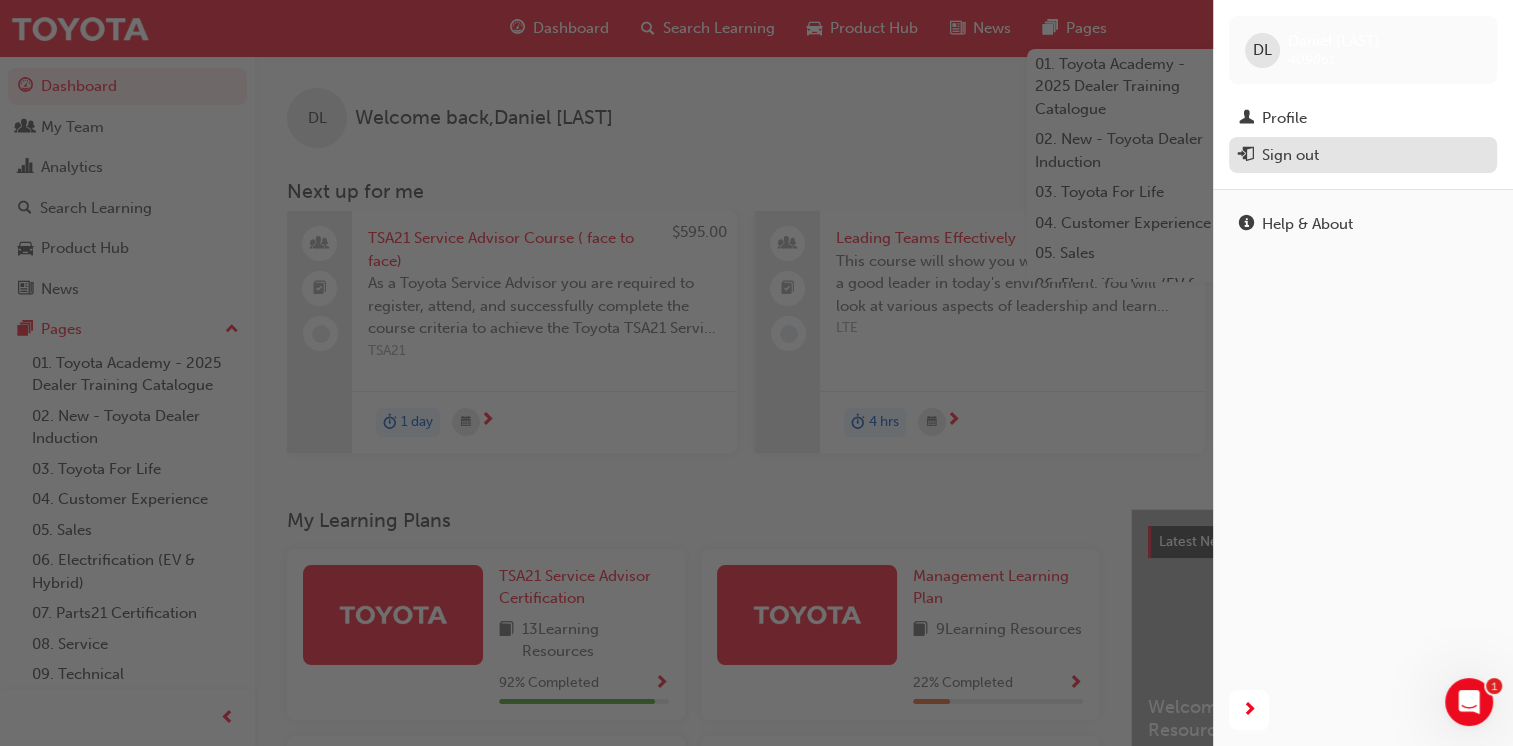 click on "Sign out" at bounding box center (1363, 155) 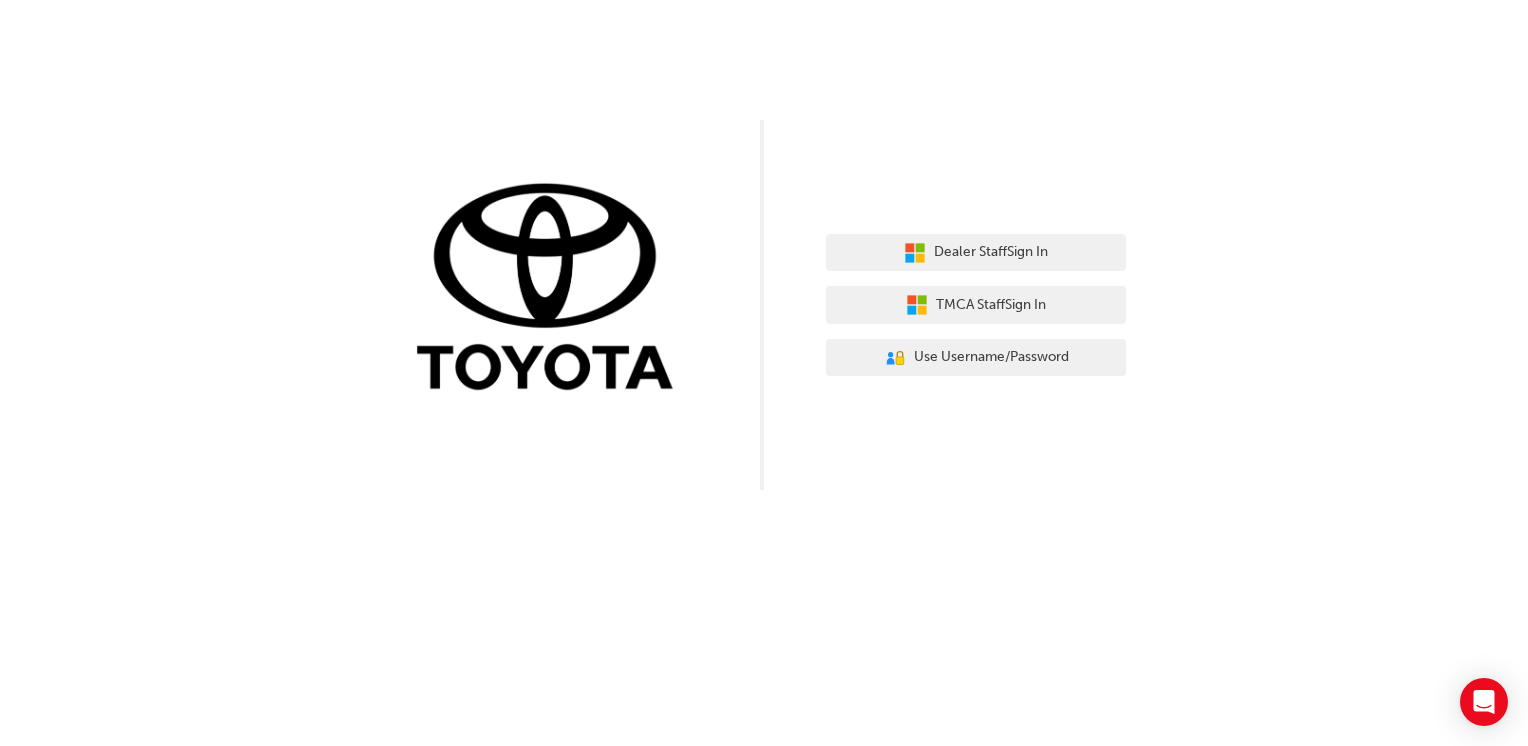 scroll, scrollTop: 0, scrollLeft: 0, axis: both 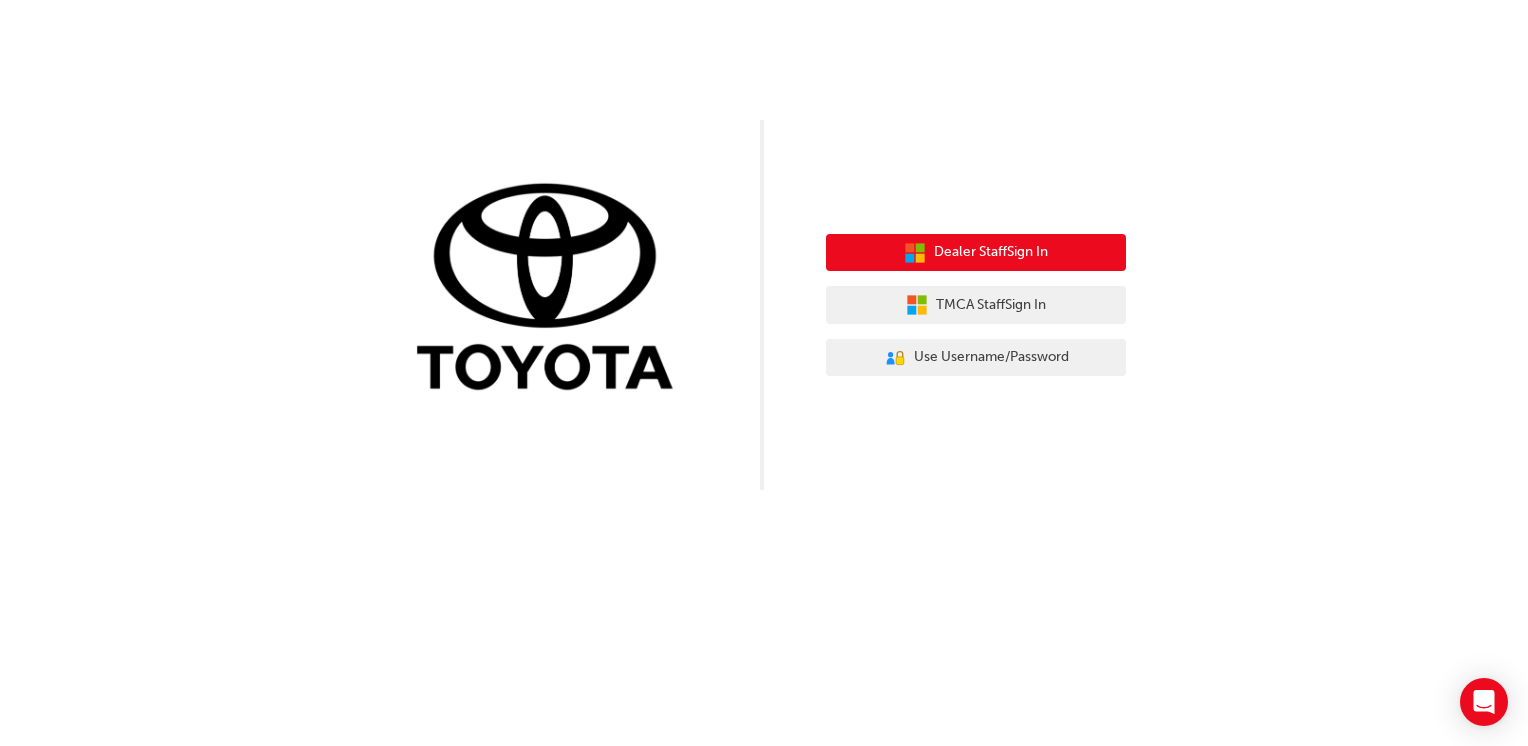 click on "Dealer Staff  Sign In" at bounding box center (991, 252) 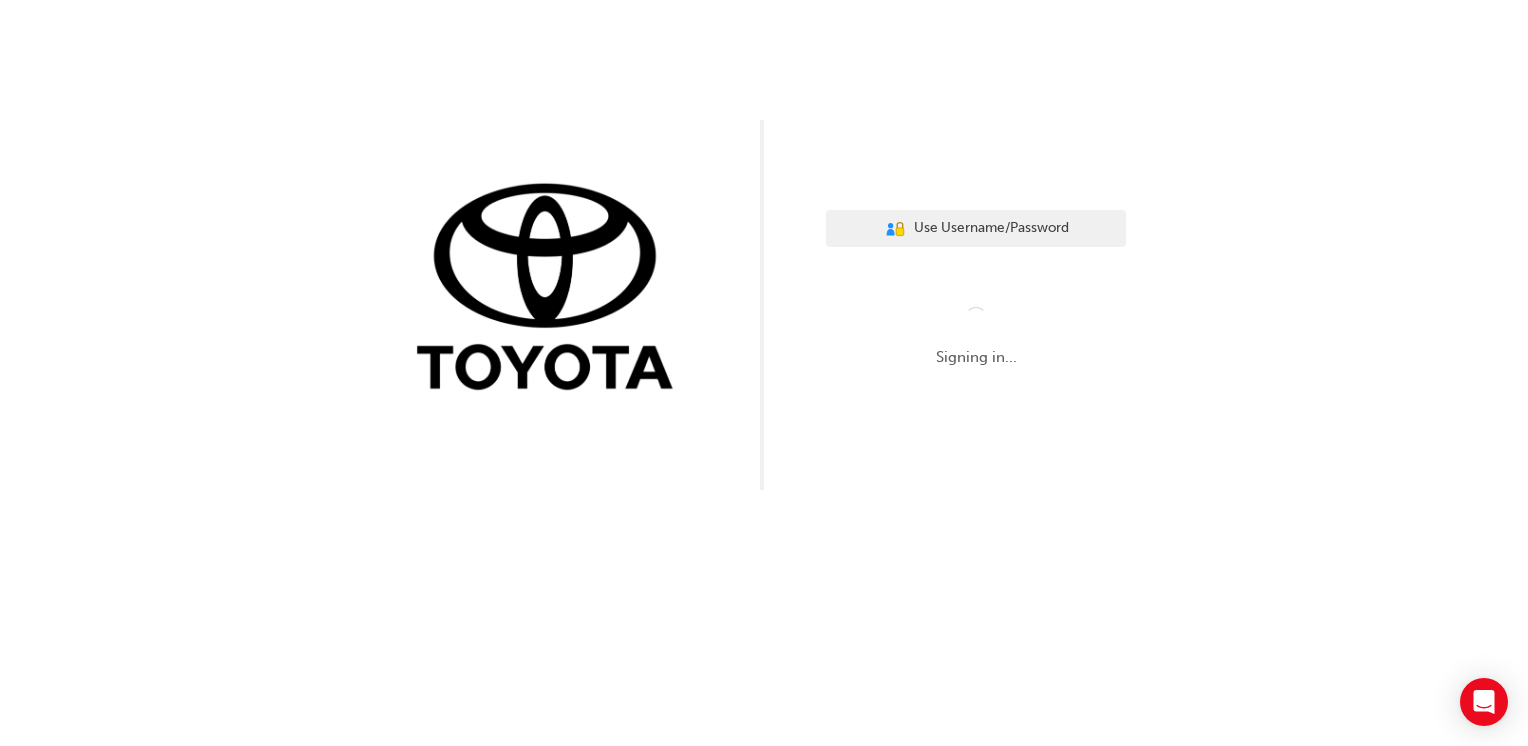 scroll, scrollTop: 0, scrollLeft: 0, axis: both 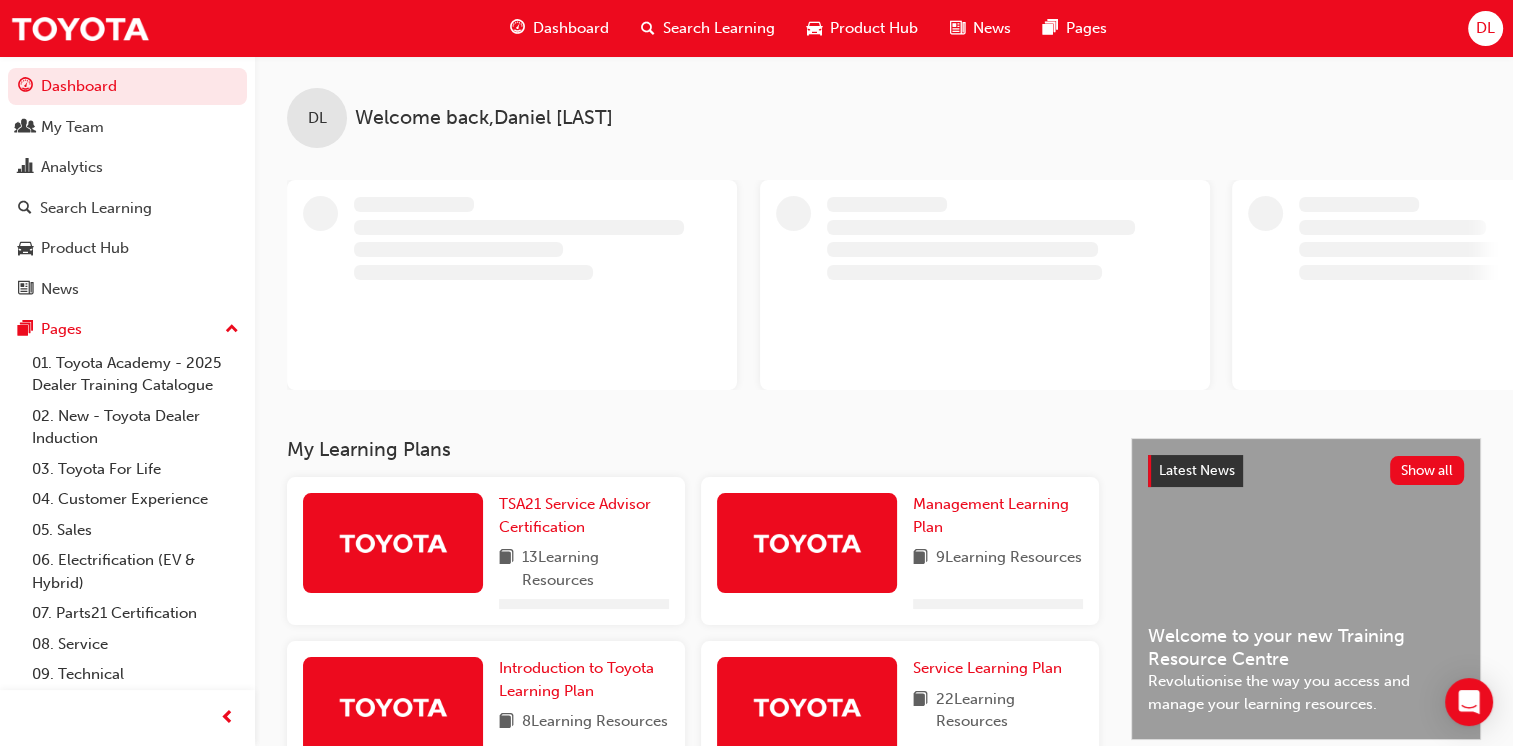 click on "DL" at bounding box center [1485, 28] 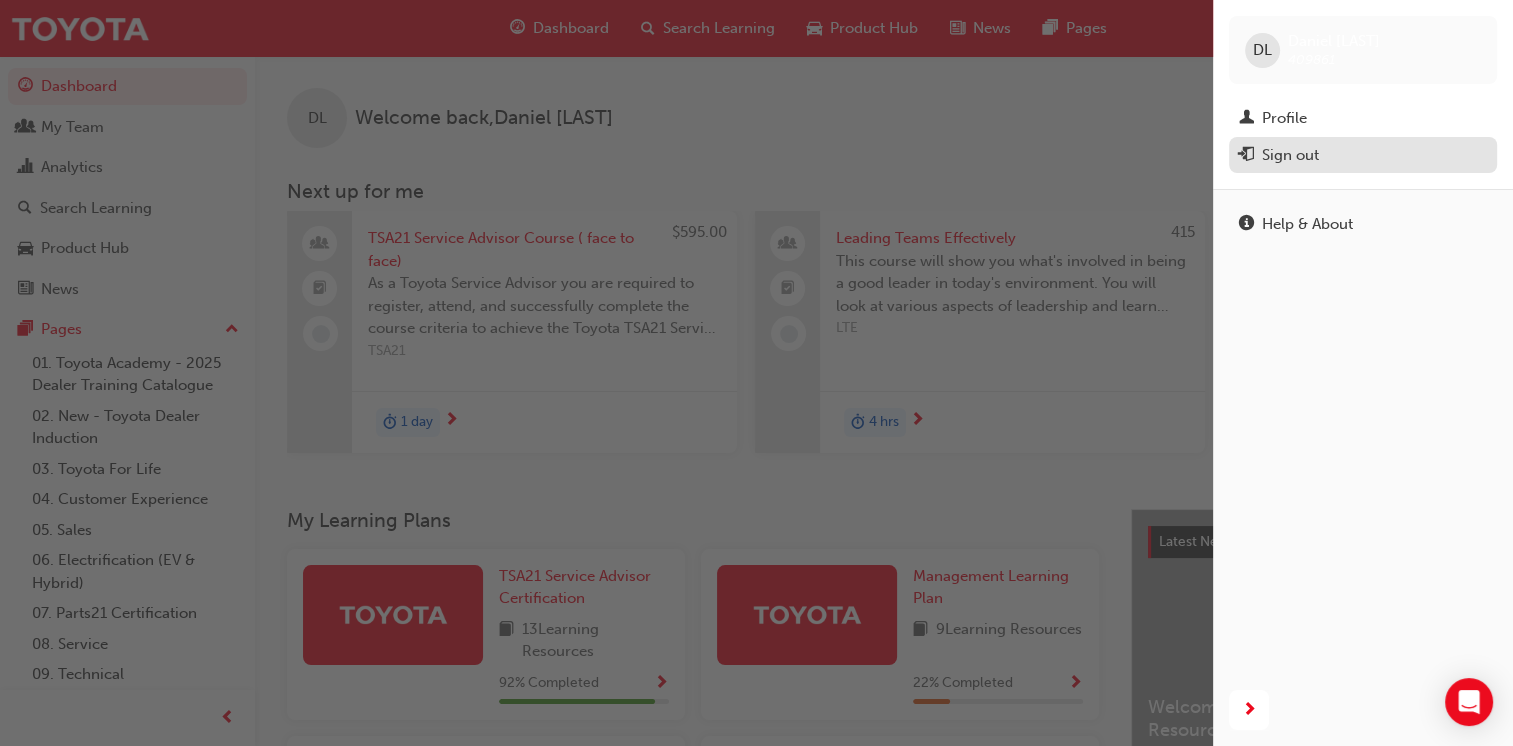 click on "Sign out" at bounding box center [1290, 155] 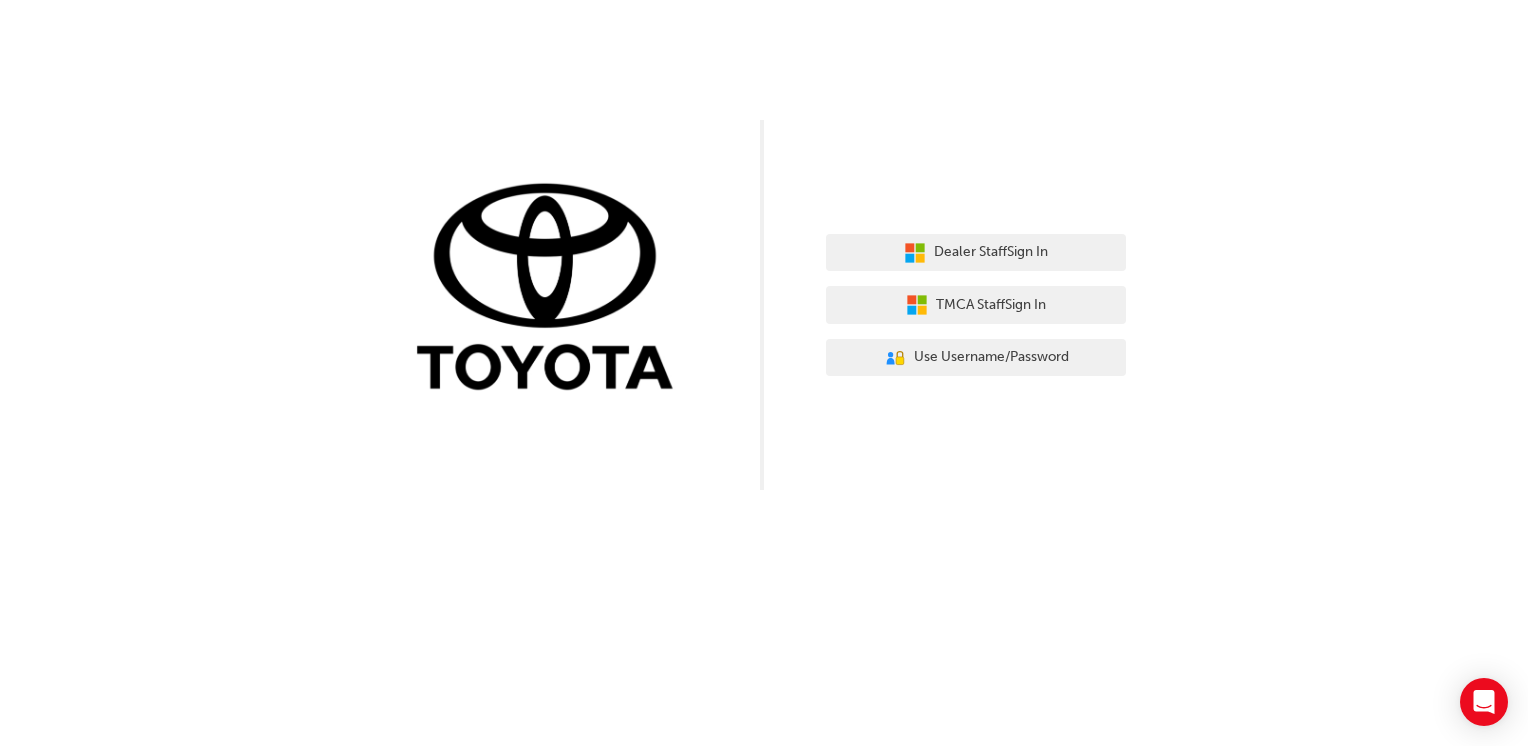 scroll, scrollTop: 0, scrollLeft: 0, axis: both 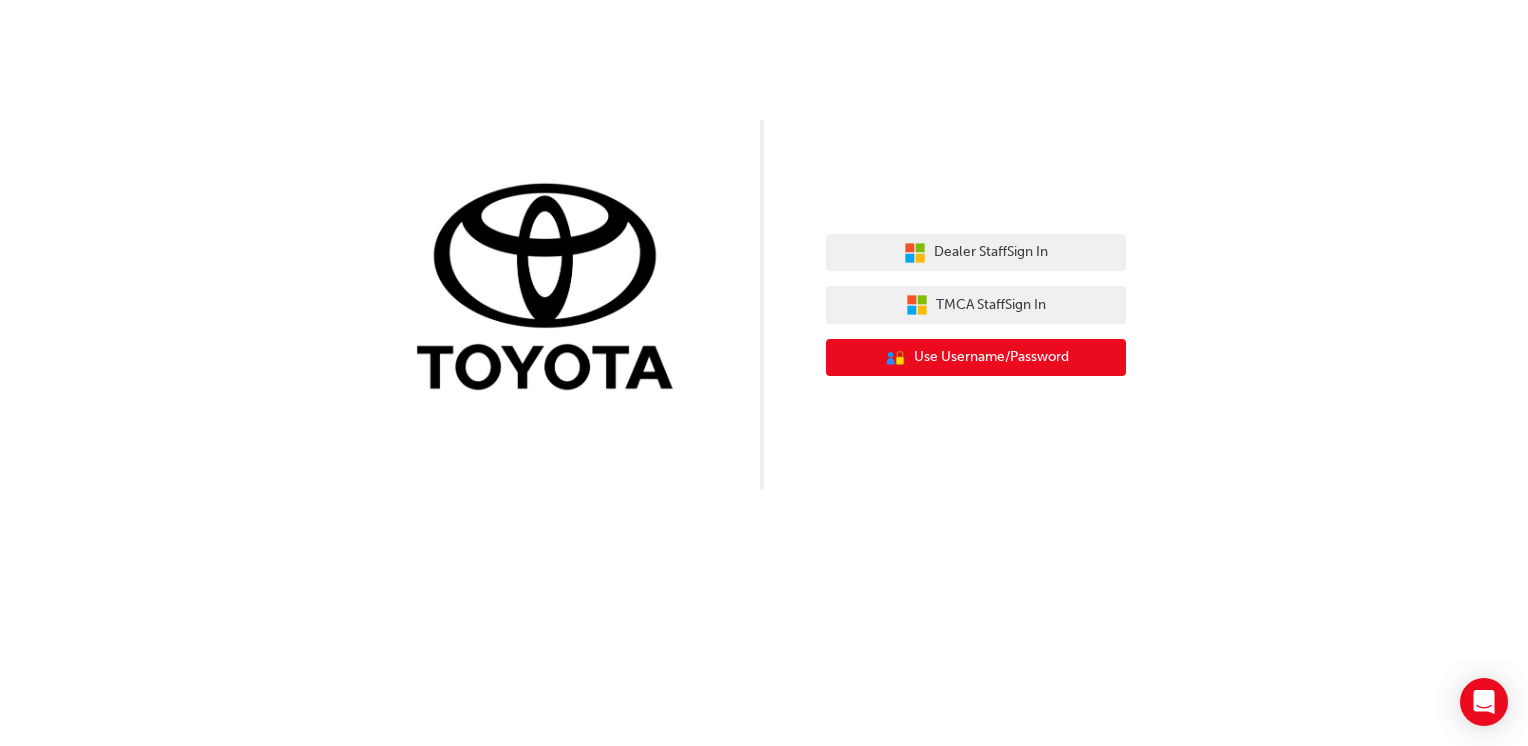click on "Use Username/Password" at bounding box center [991, 357] 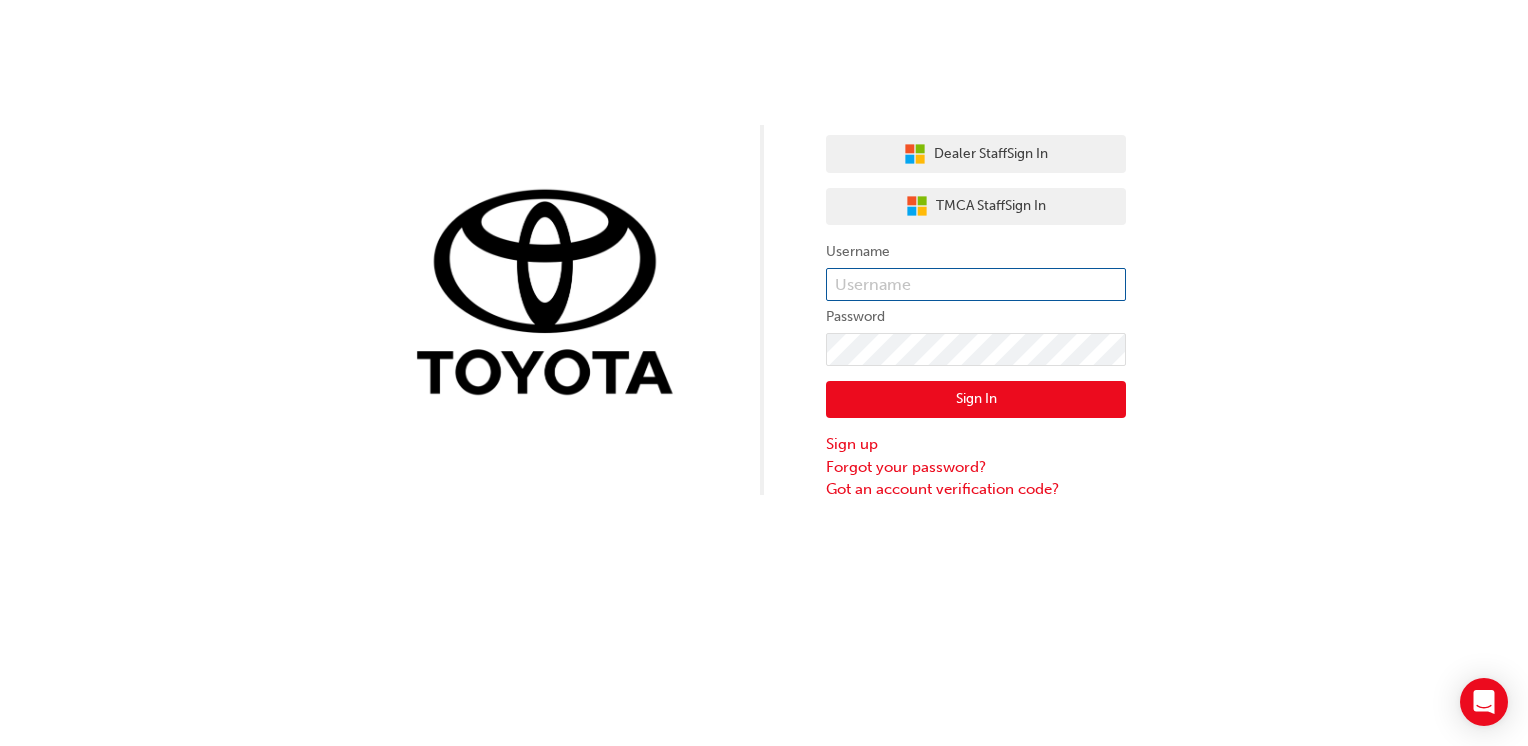 click at bounding box center [976, 285] 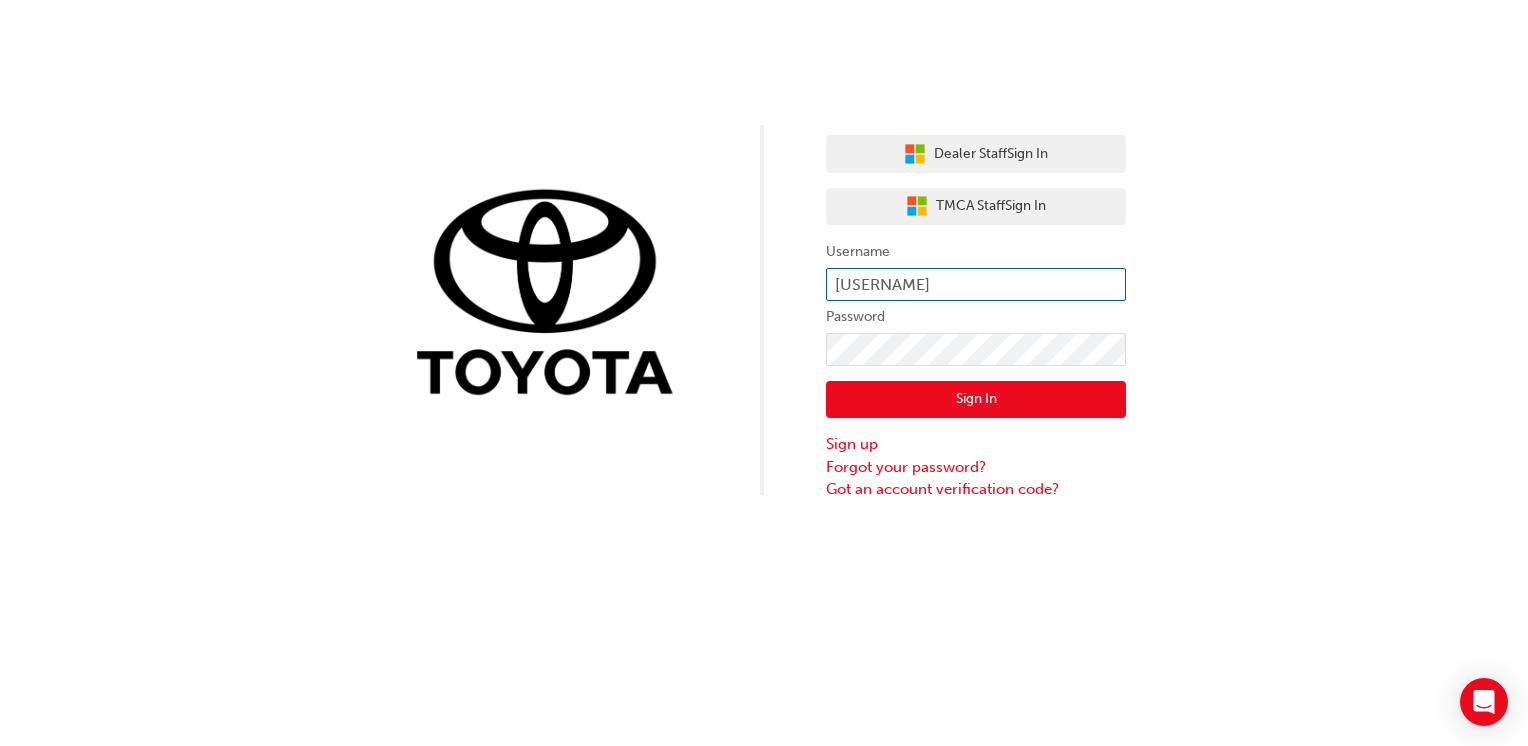 type on "blake.lopez1" 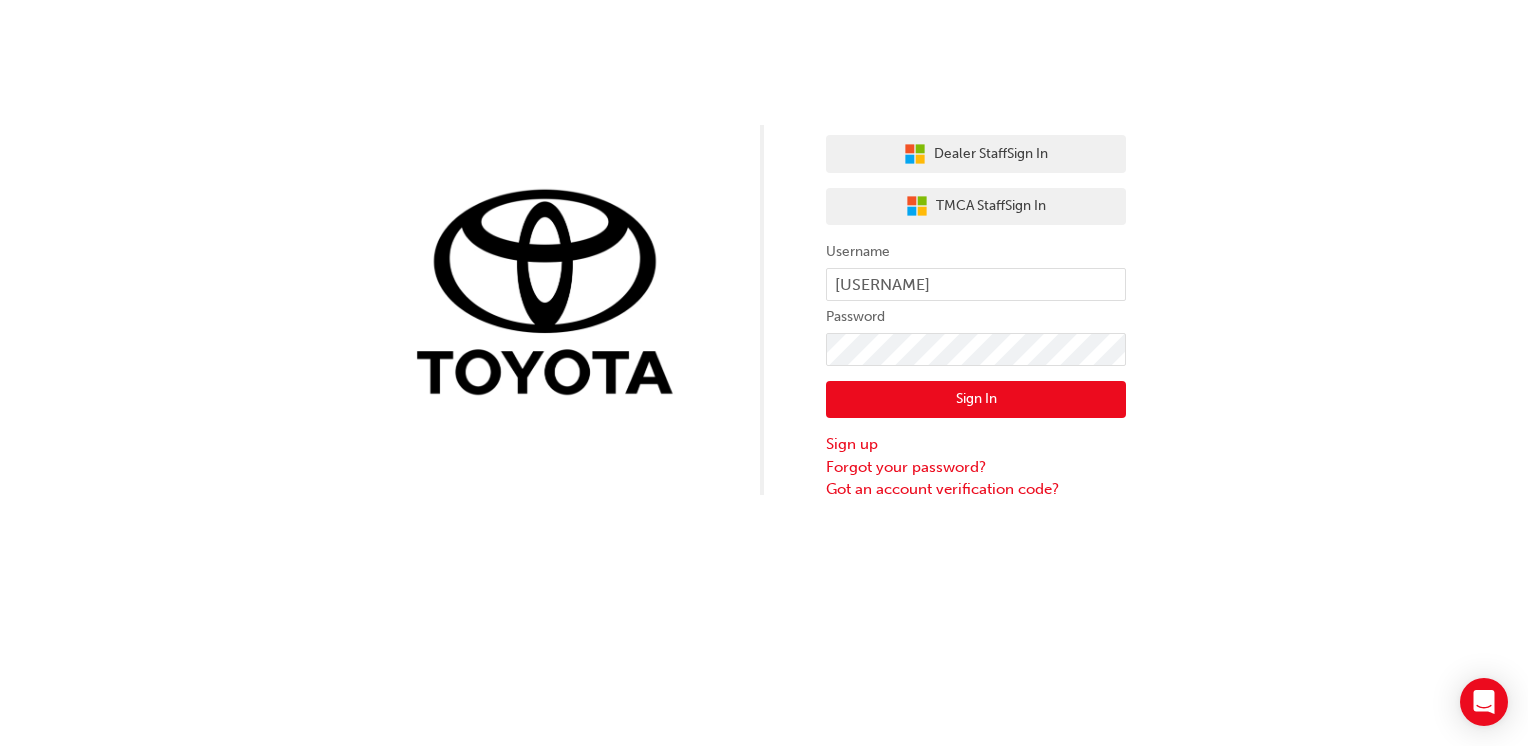 click on "Sign In" at bounding box center (976, 400) 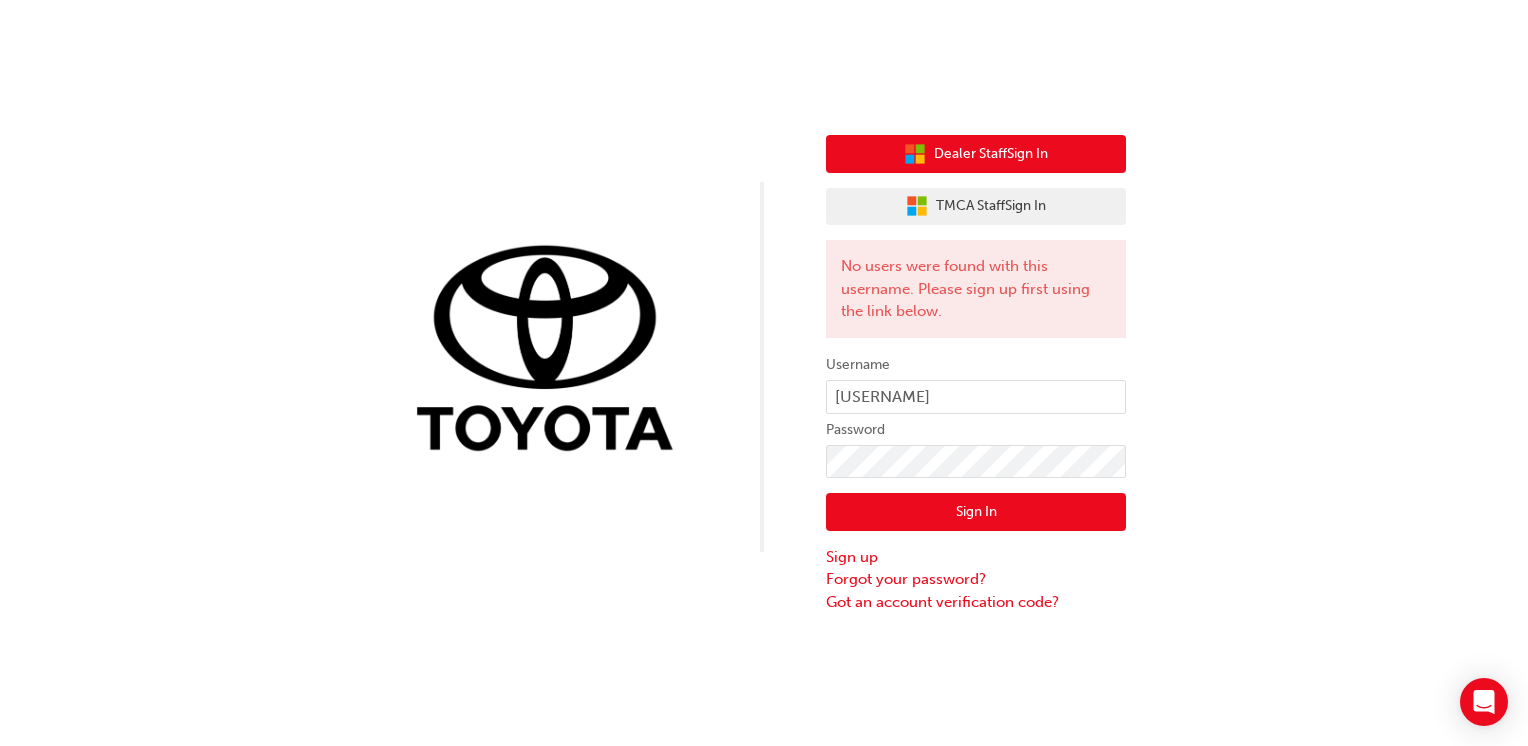 click on "Dealer Staff  Sign In" at bounding box center (991, 154) 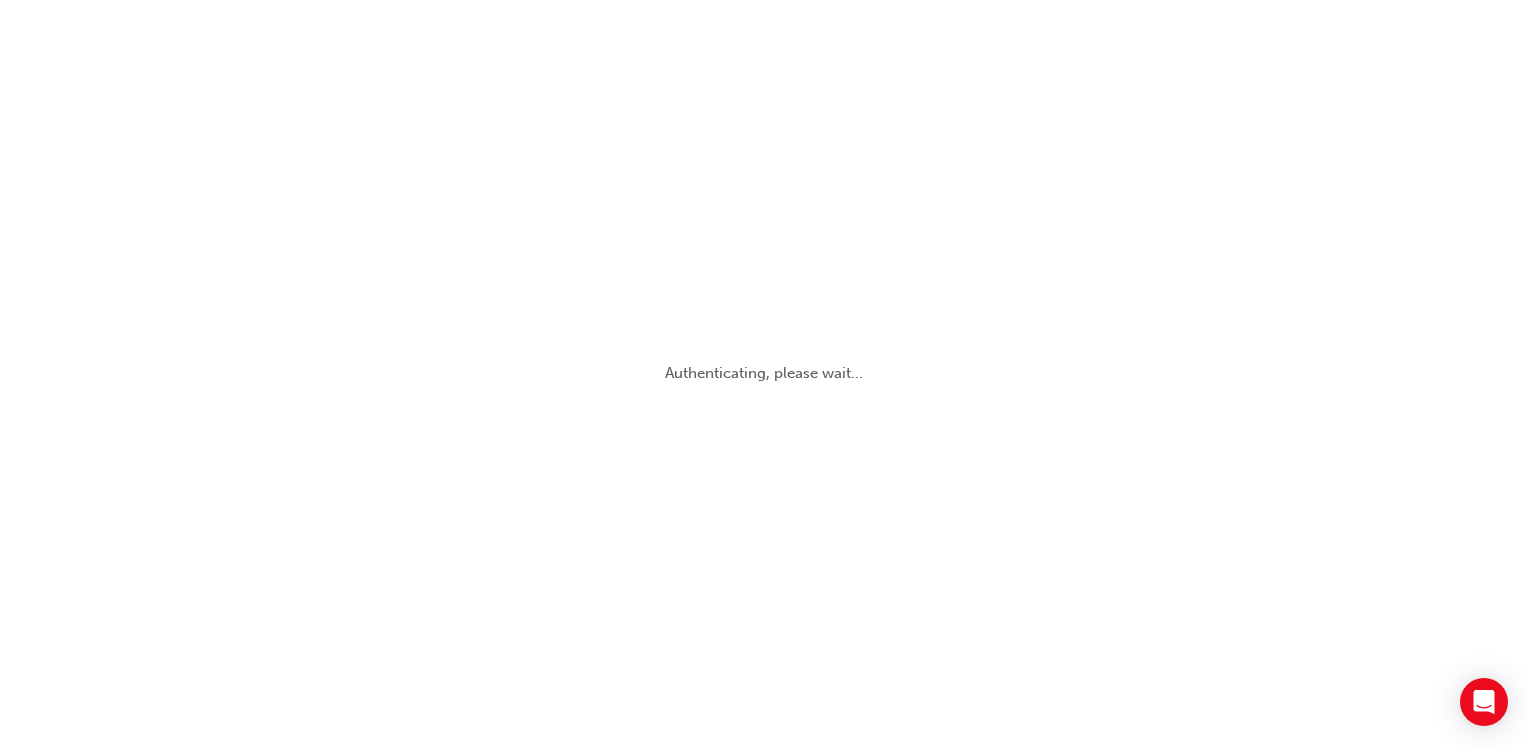 scroll, scrollTop: 0, scrollLeft: 0, axis: both 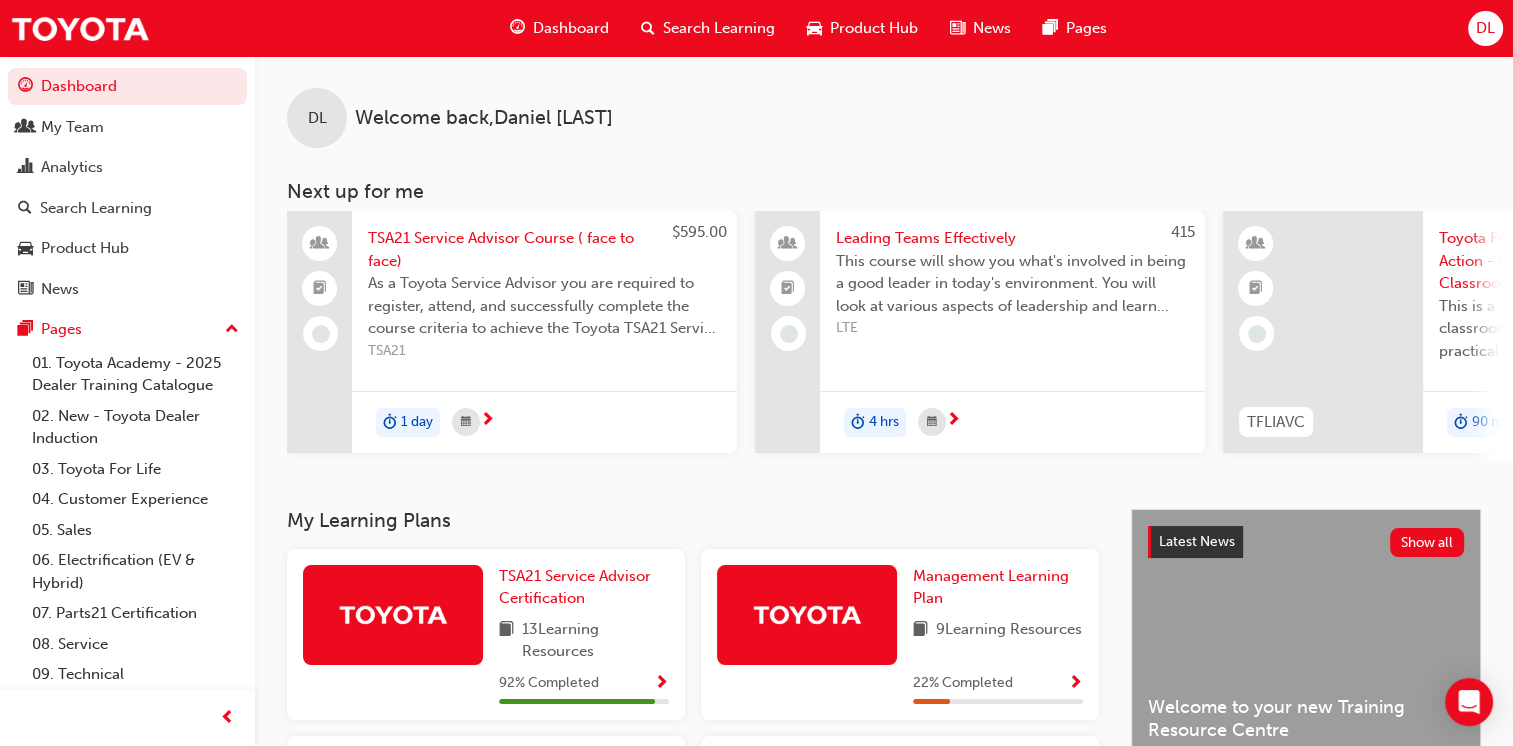 click on "DL" at bounding box center (1485, 28) 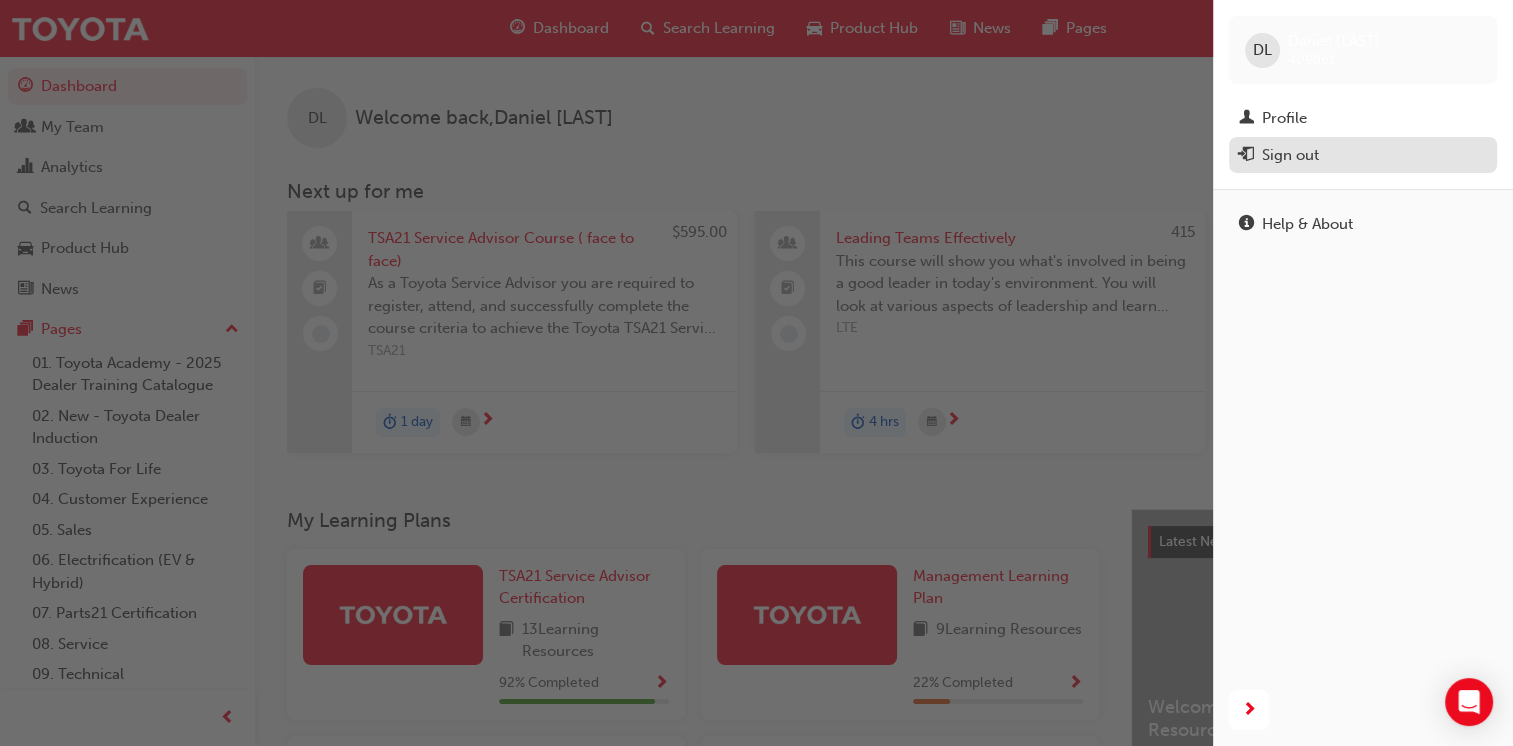 click on "Sign out" at bounding box center (1290, 155) 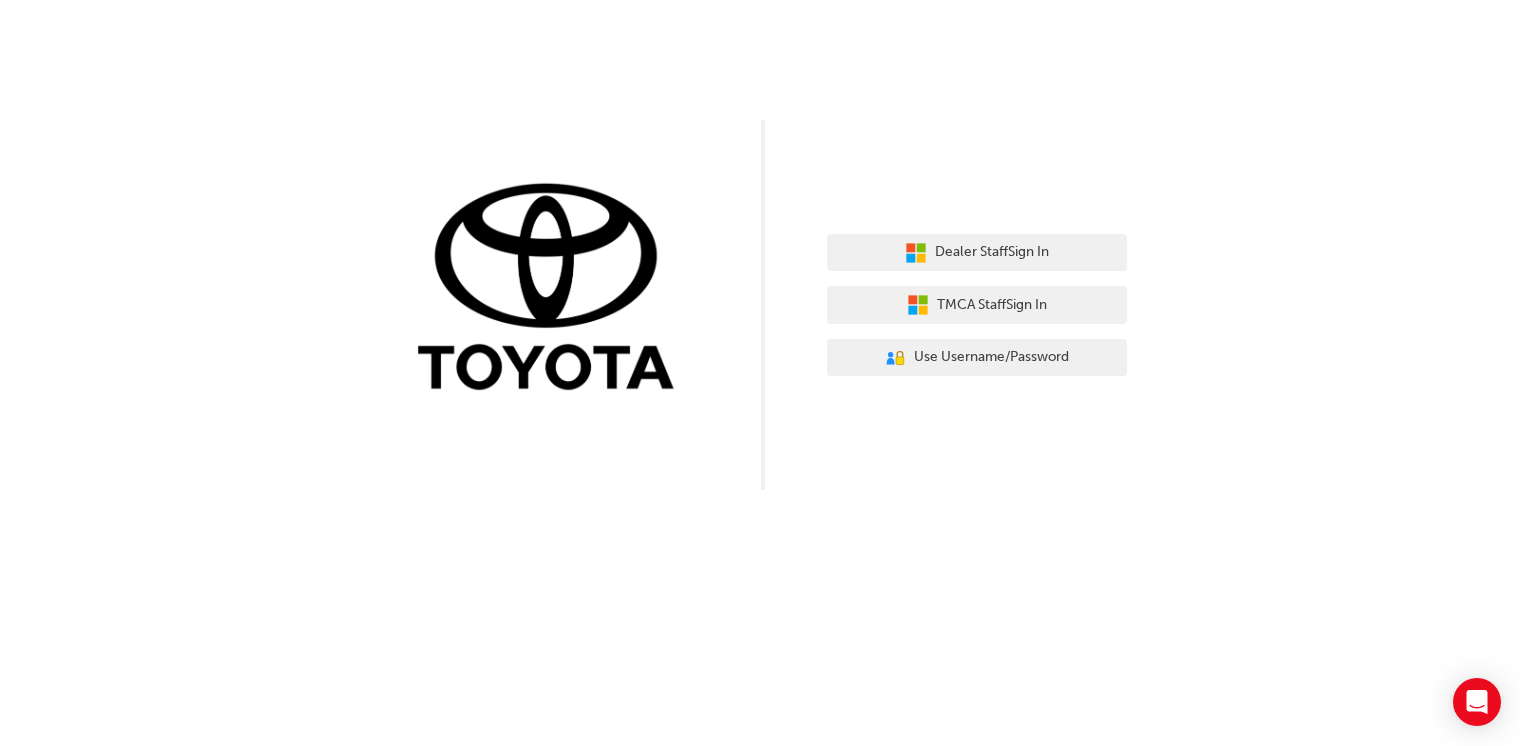 scroll, scrollTop: 0, scrollLeft: 0, axis: both 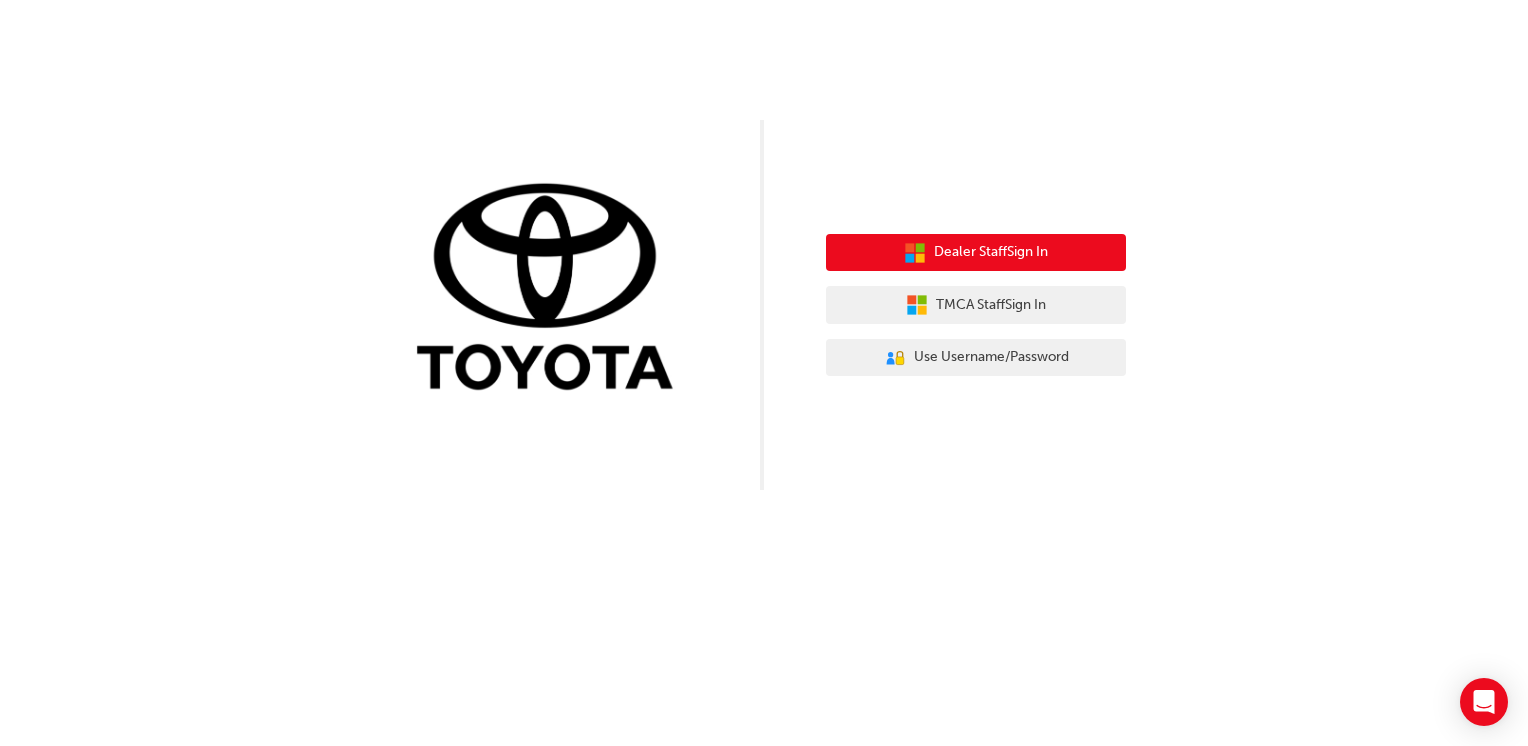 click on "Dealer Staff  Sign In" at bounding box center (991, 252) 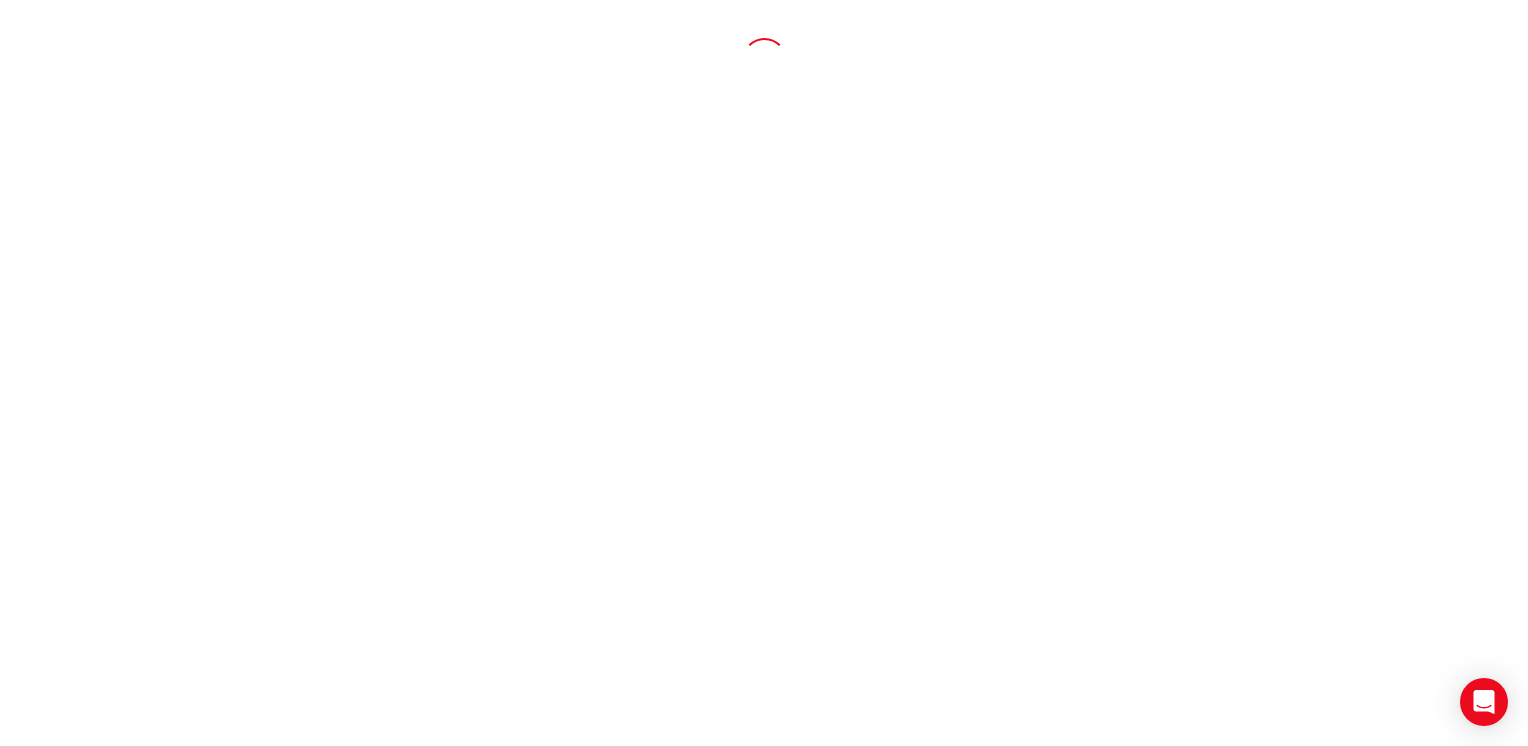 scroll, scrollTop: 0, scrollLeft: 0, axis: both 